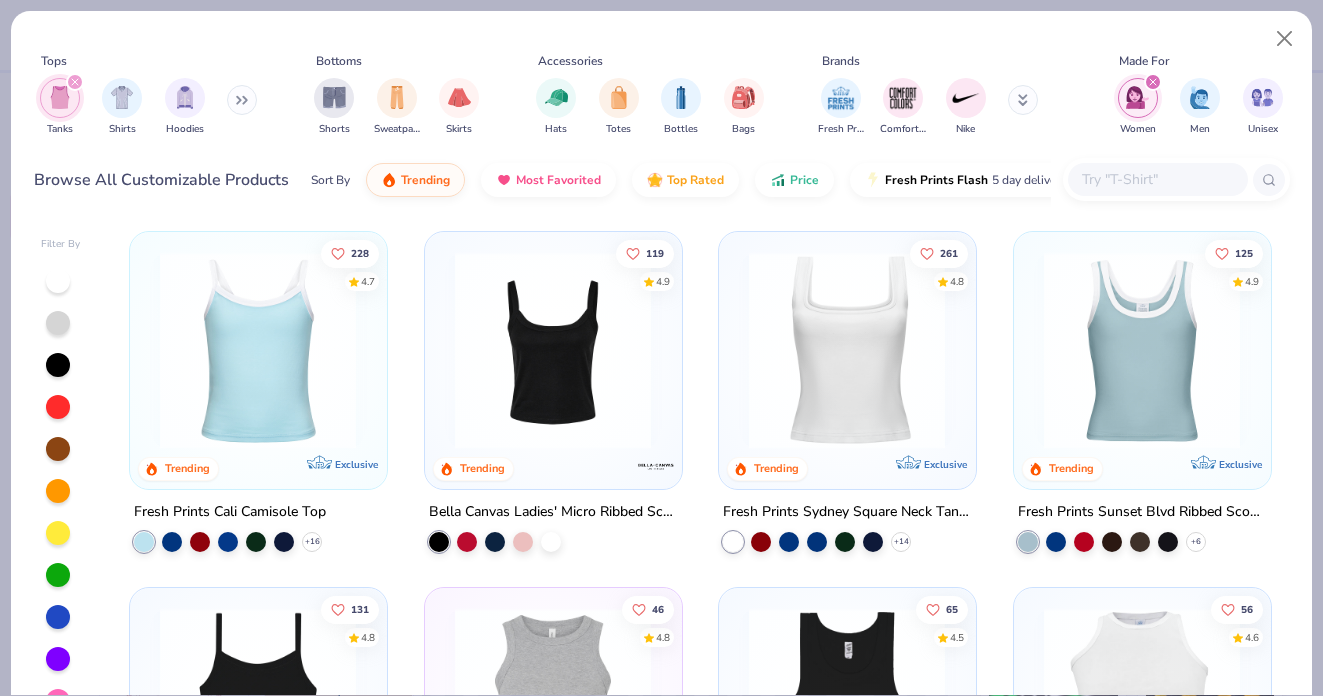 scroll, scrollTop: 0, scrollLeft: 0, axis: both 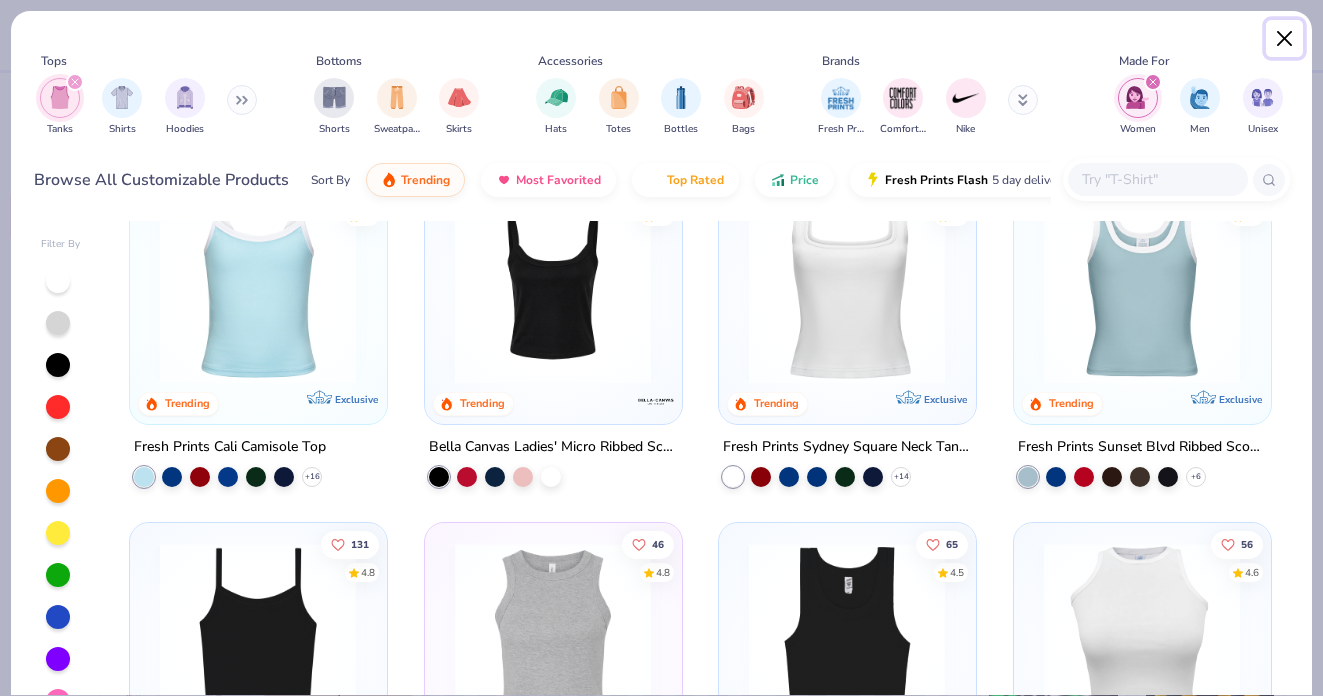 click at bounding box center [1285, 39] 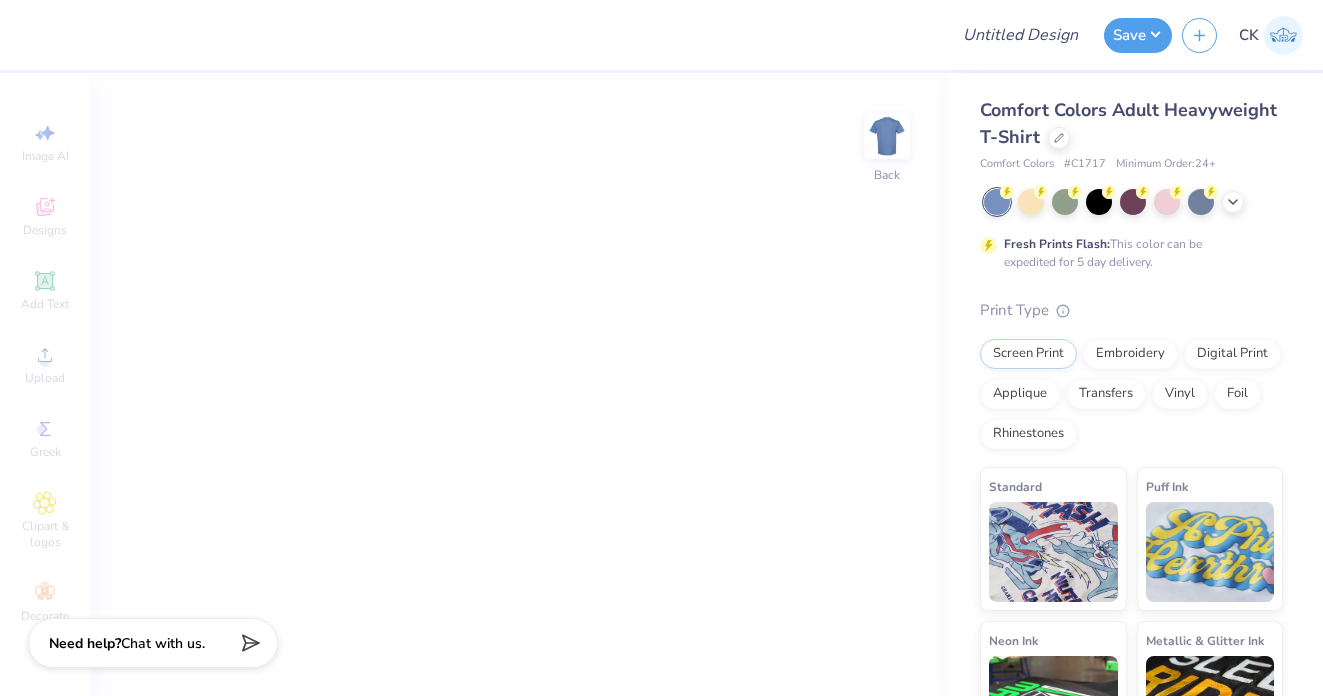 scroll, scrollTop: 0, scrollLeft: 0, axis: both 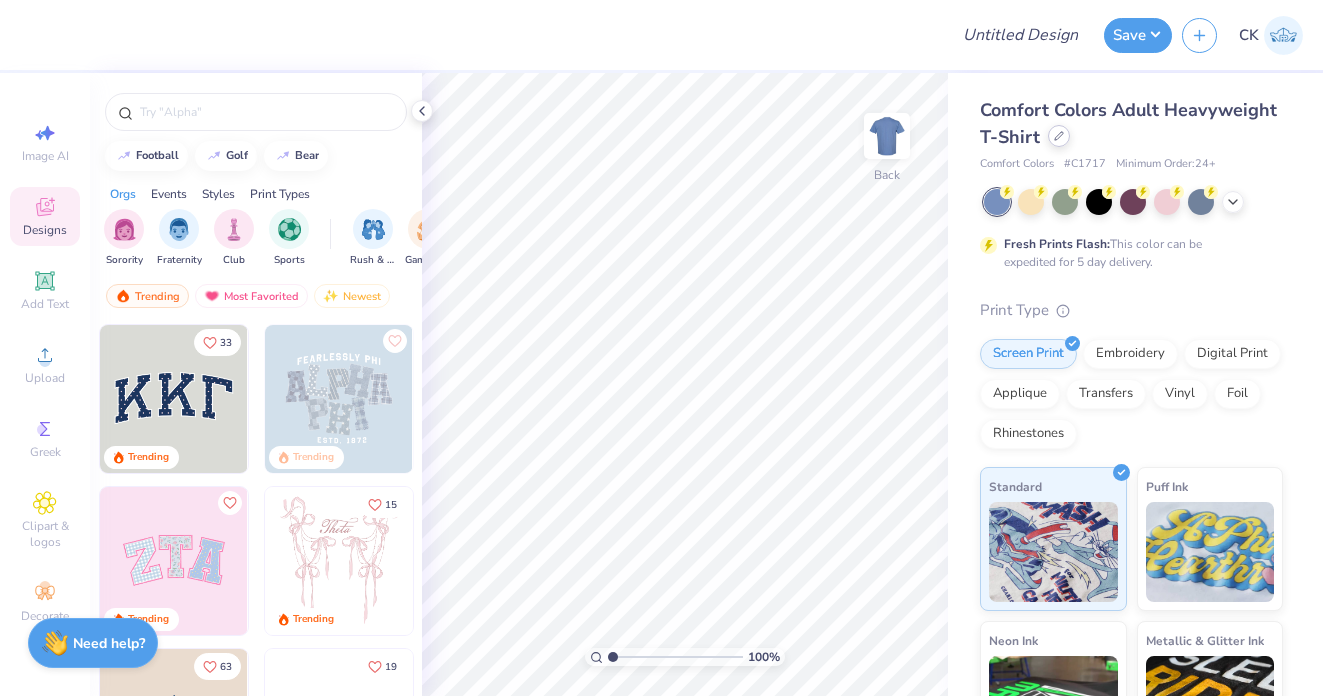 click on "Comfort Colors Adult Heavyweight T-Shirt" at bounding box center (1131, 124) 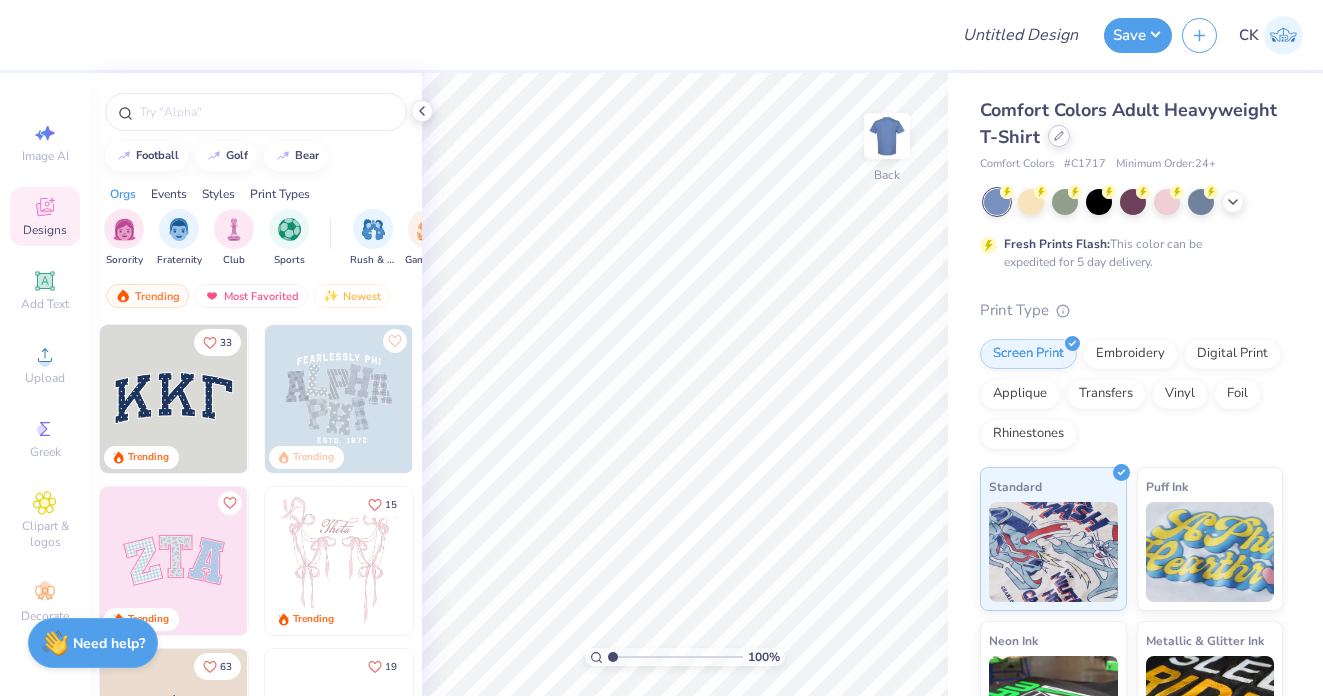 click at bounding box center (1059, 136) 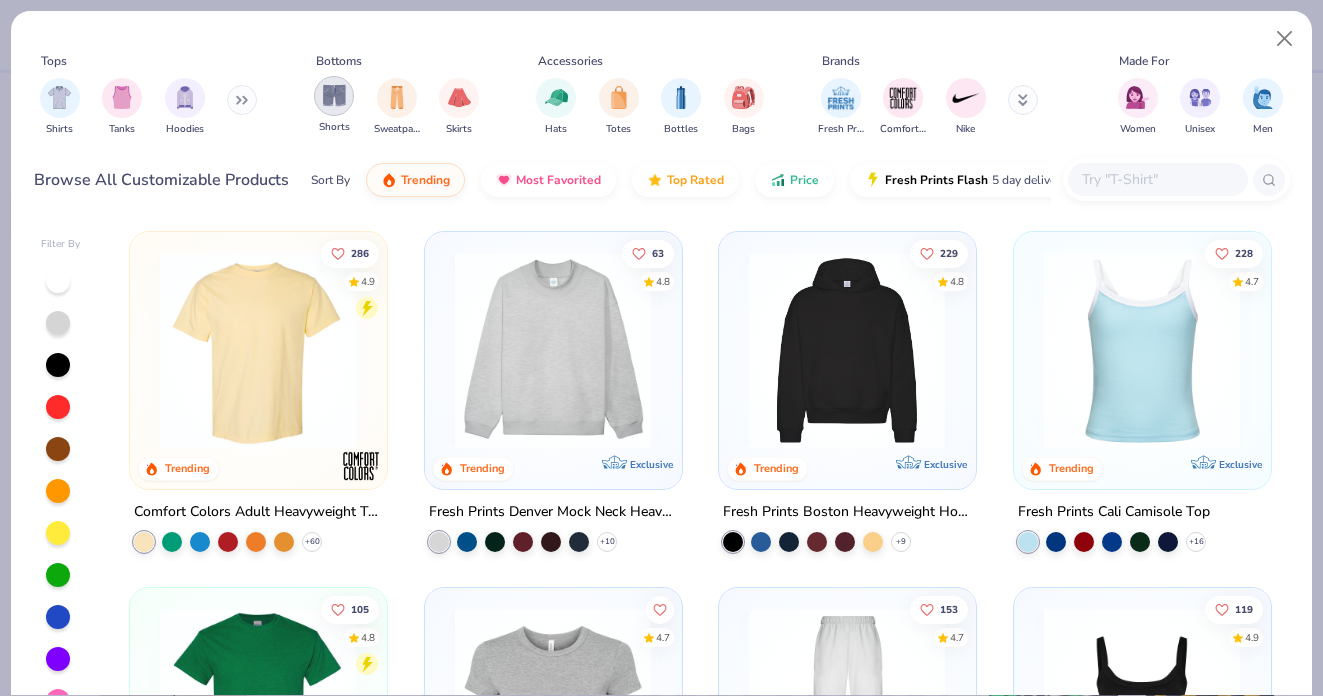 click at bounding box center (334, 96) 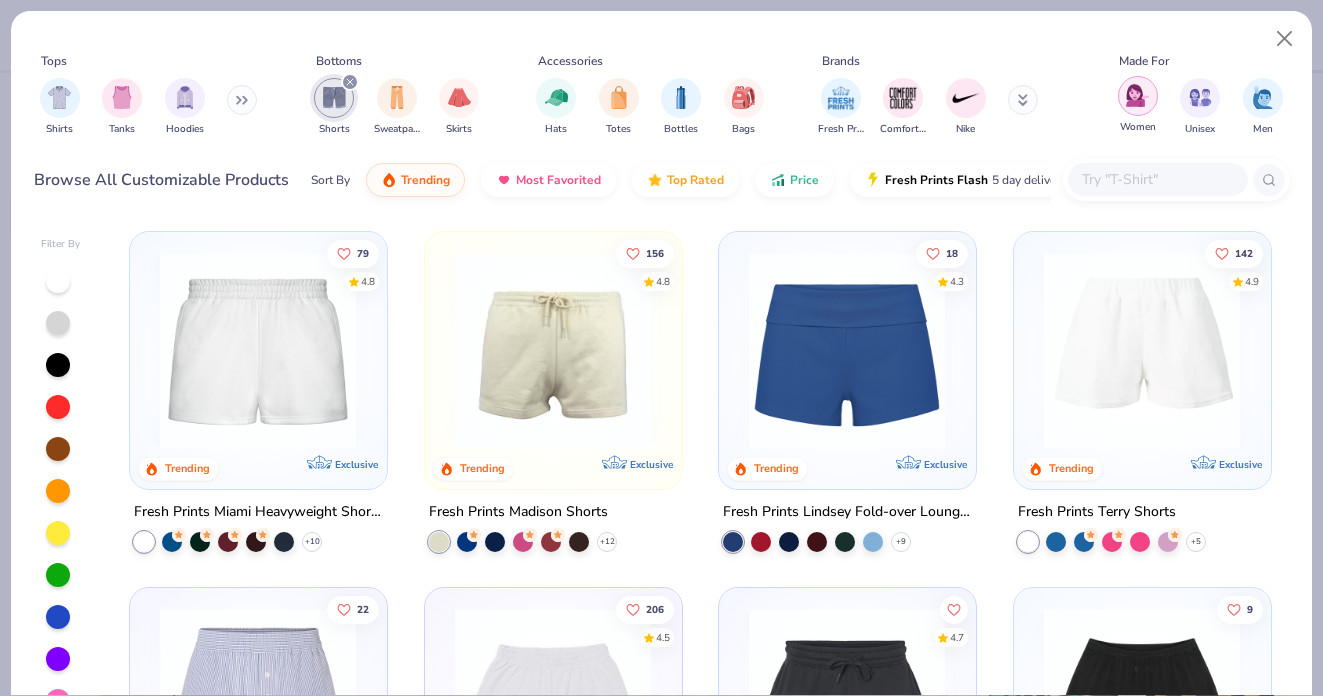 click at bounding box center [1138, 96] 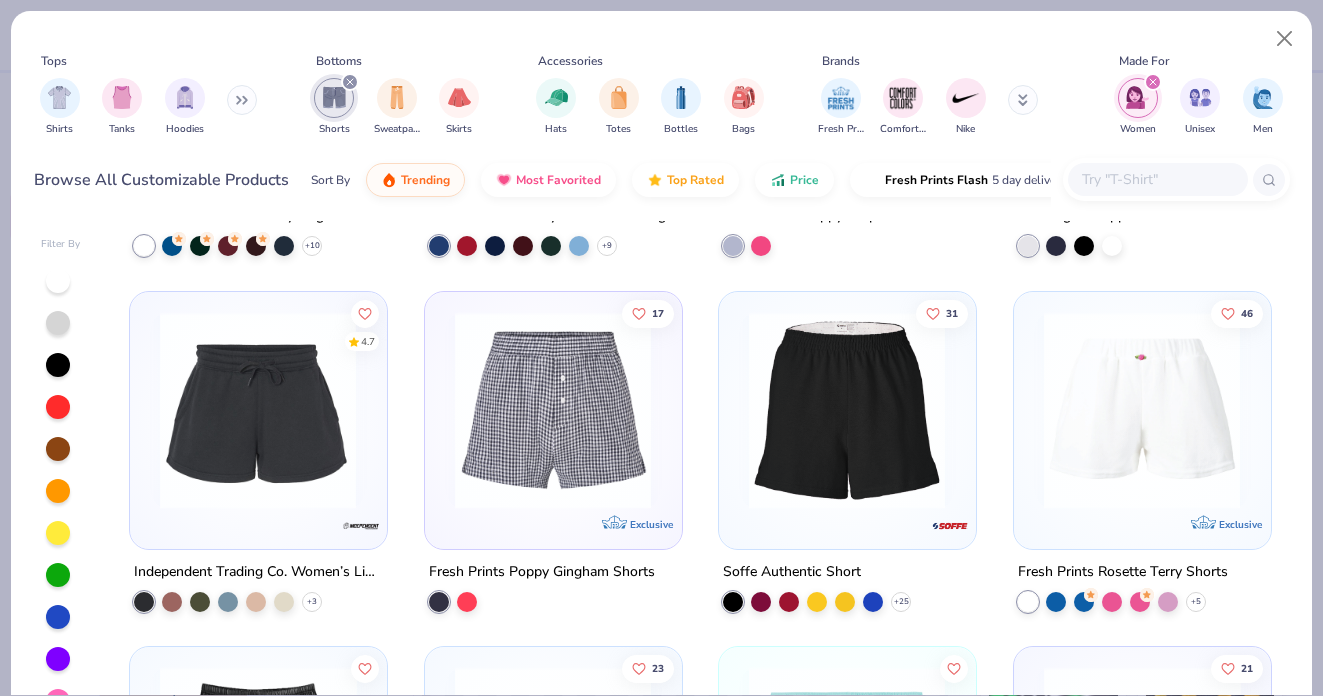 scroll, scrollTop: 0, scrollLeft: 0, axis: both 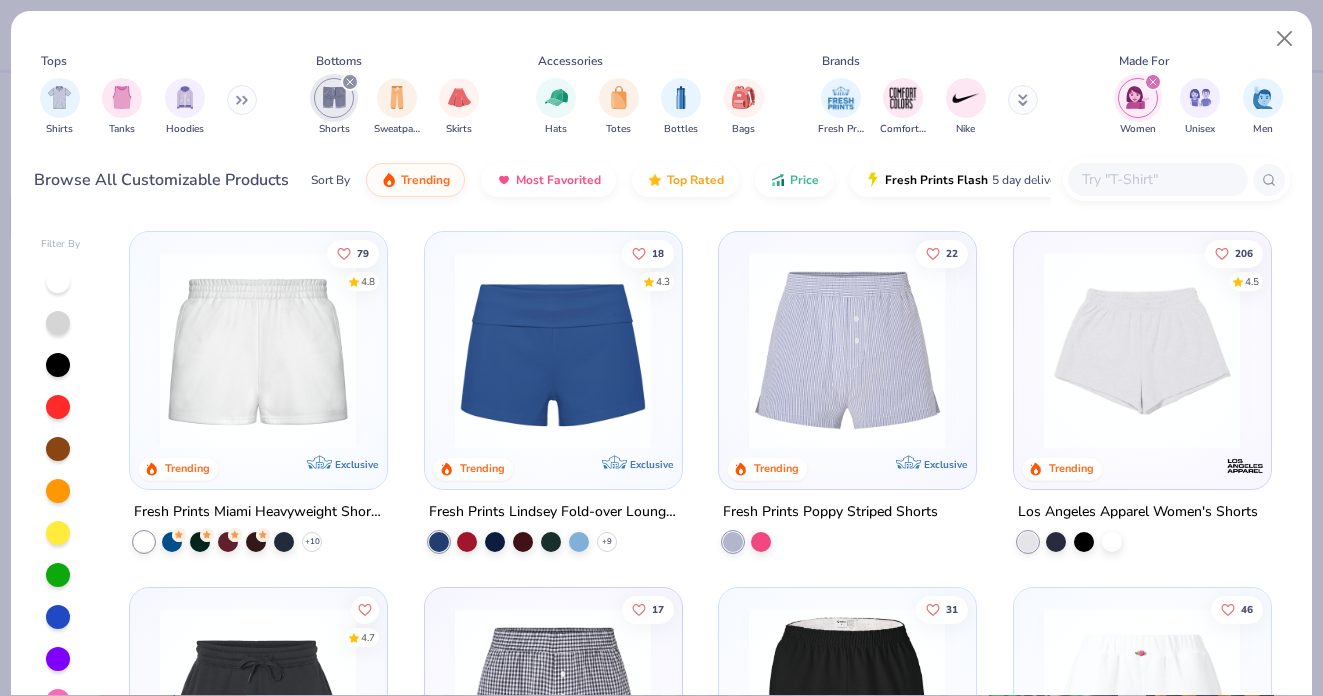 click at bounding box center [258, 350] 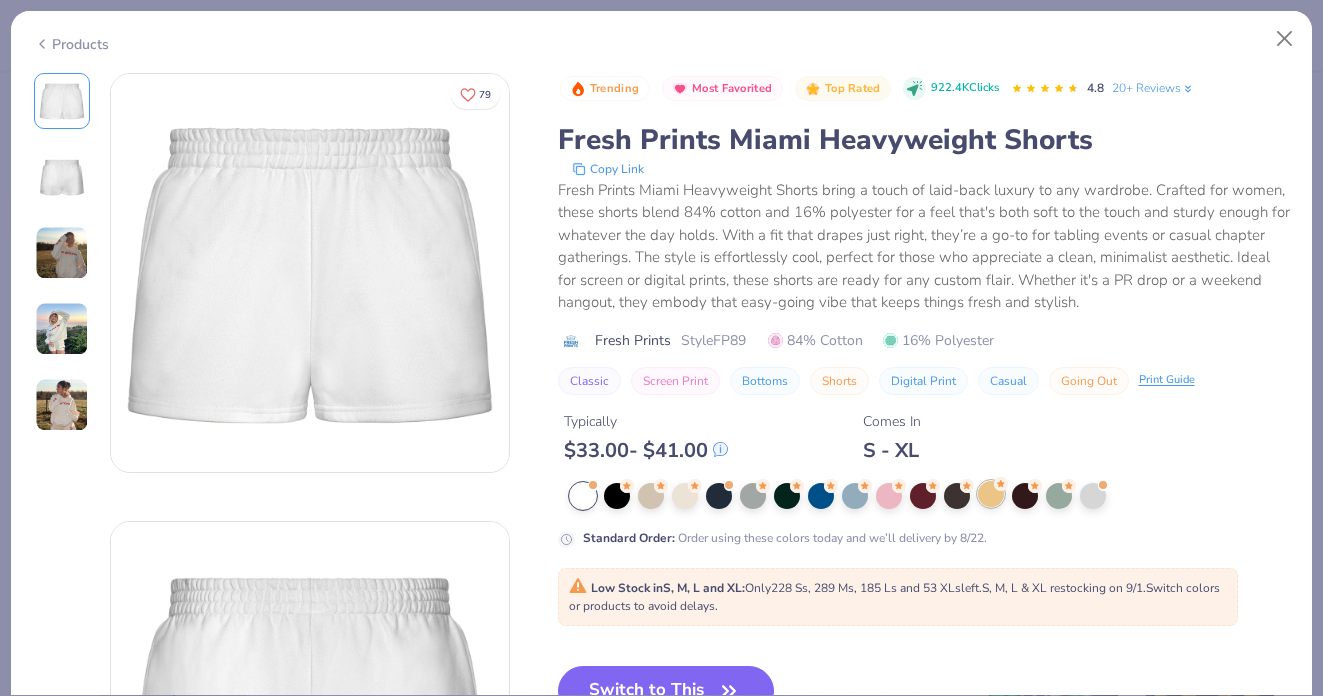 click at bounding box center [991, 494] 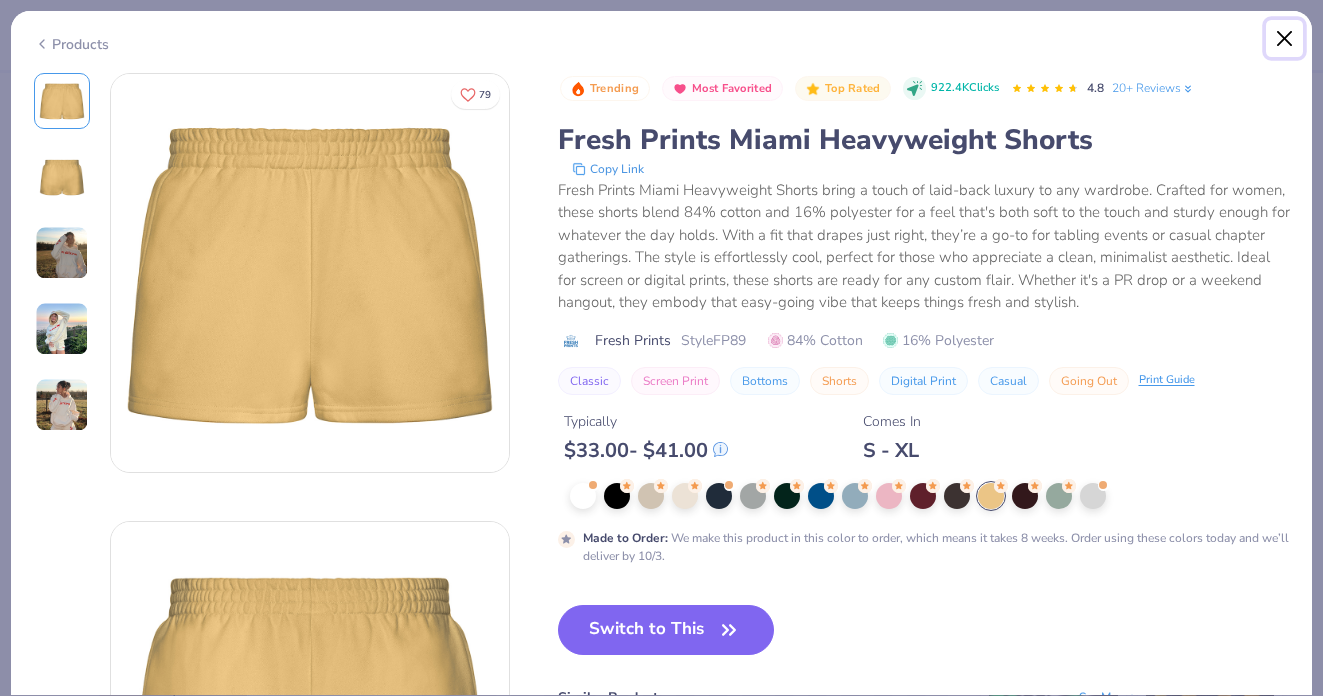 click at bounding box center (1285, 39) 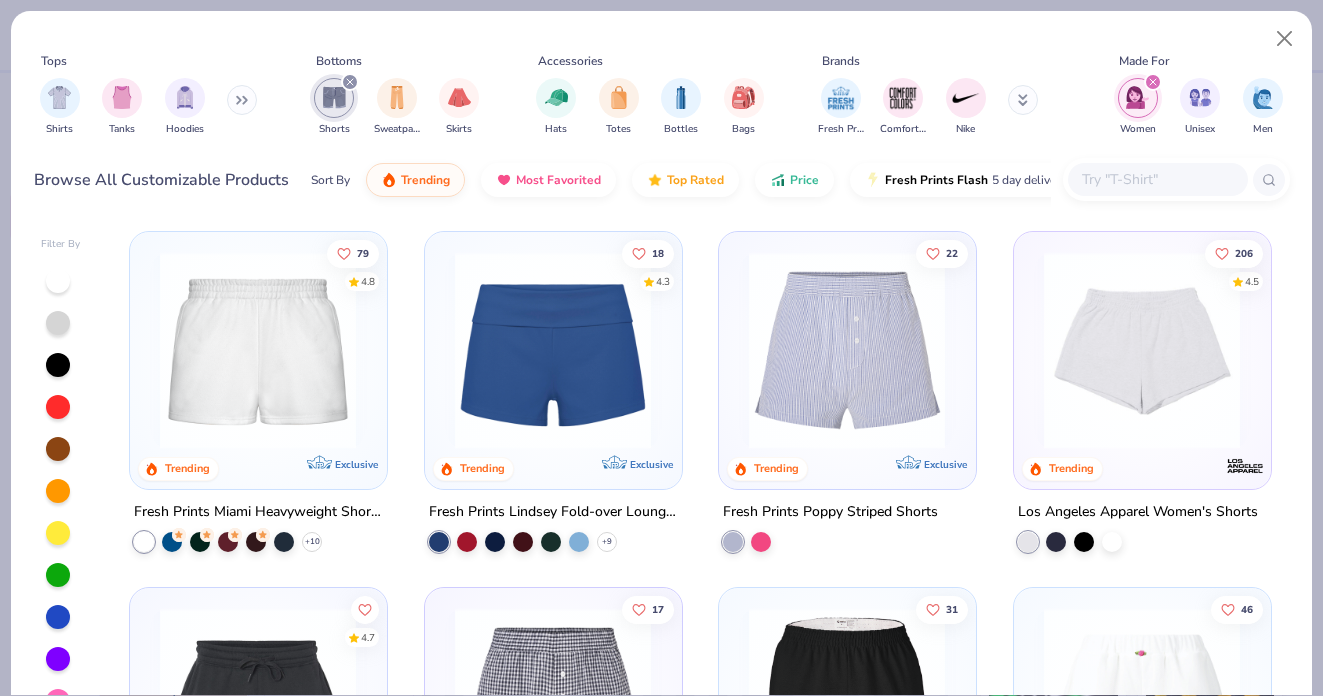 click at bounding box center [61, 491] 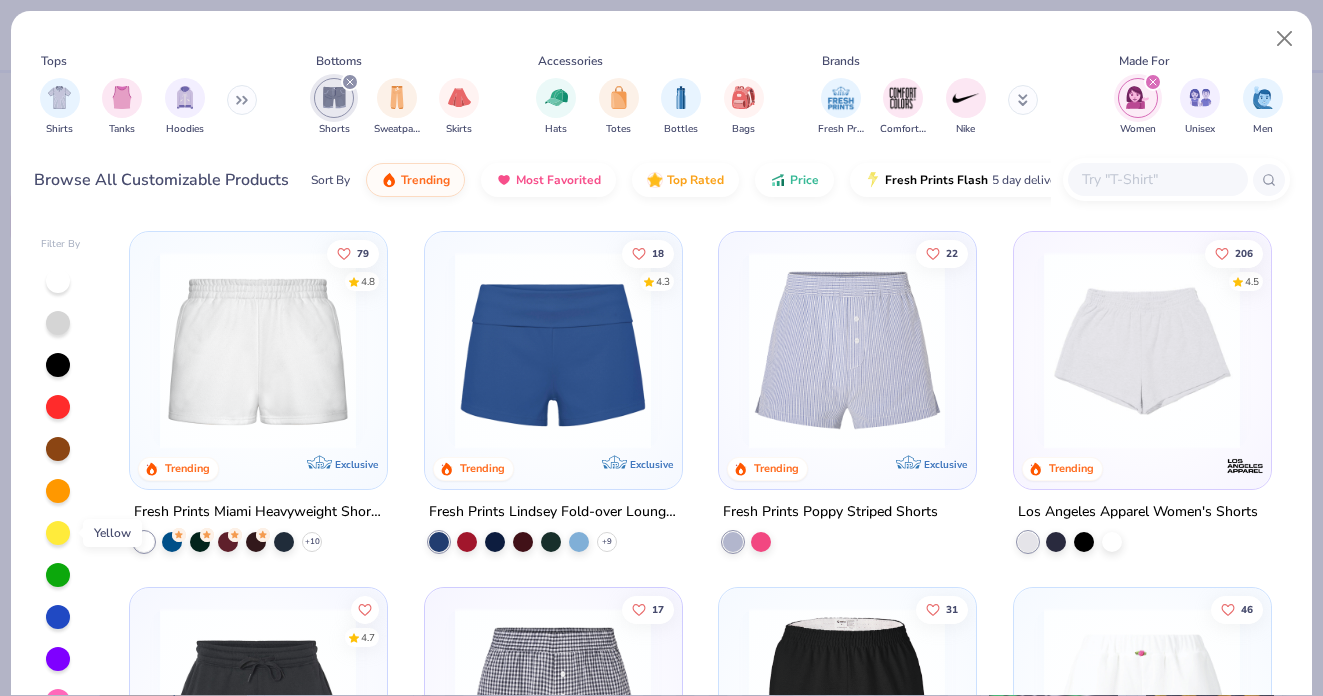 click at bounding box center (58, 533) 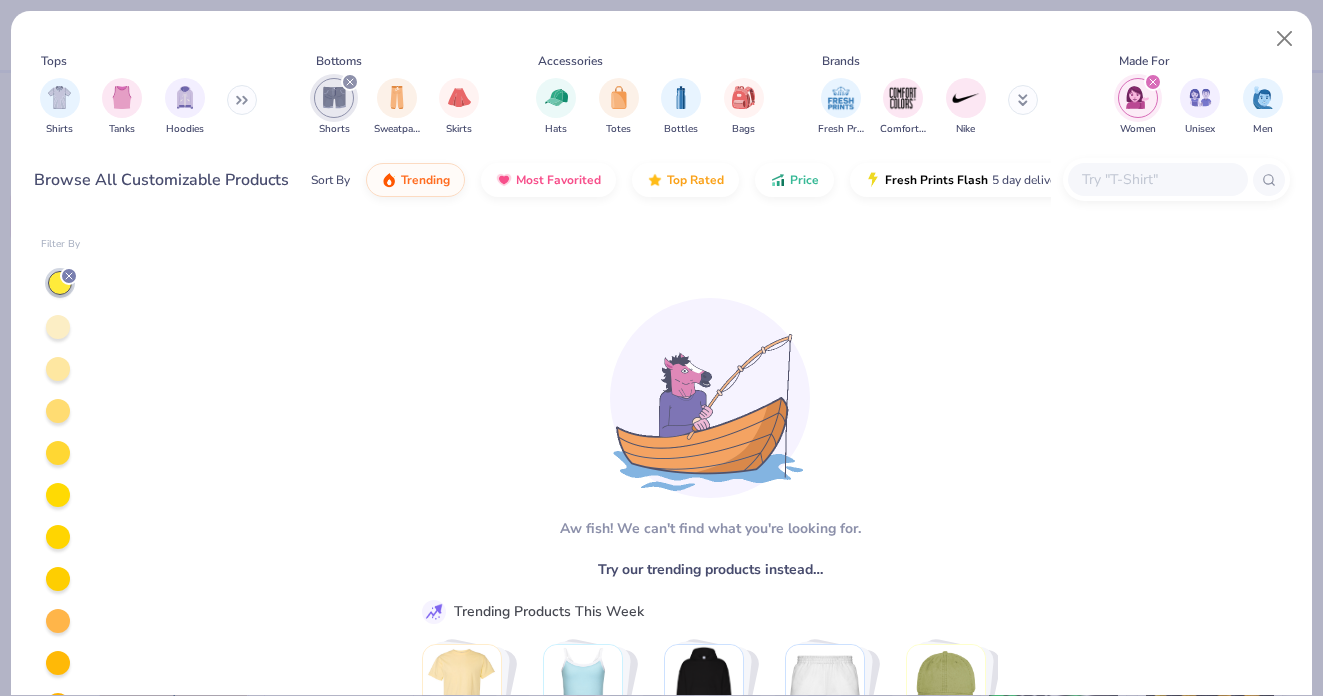 click 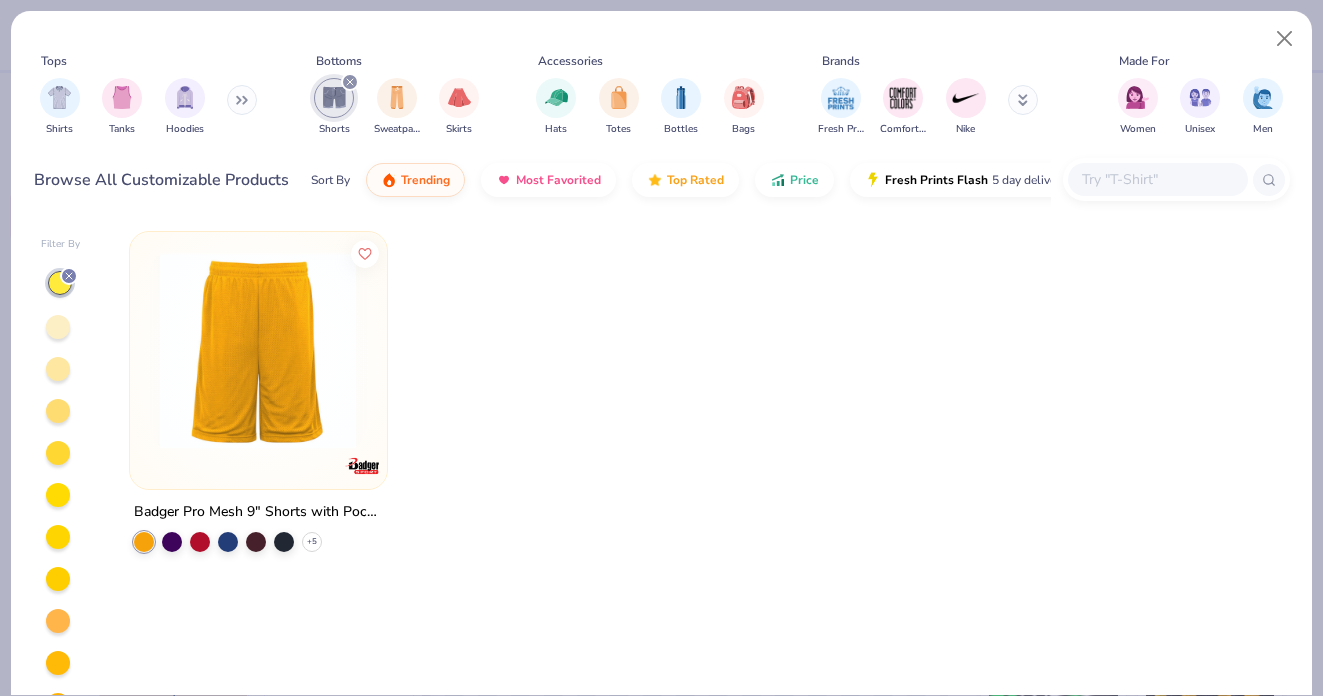 click 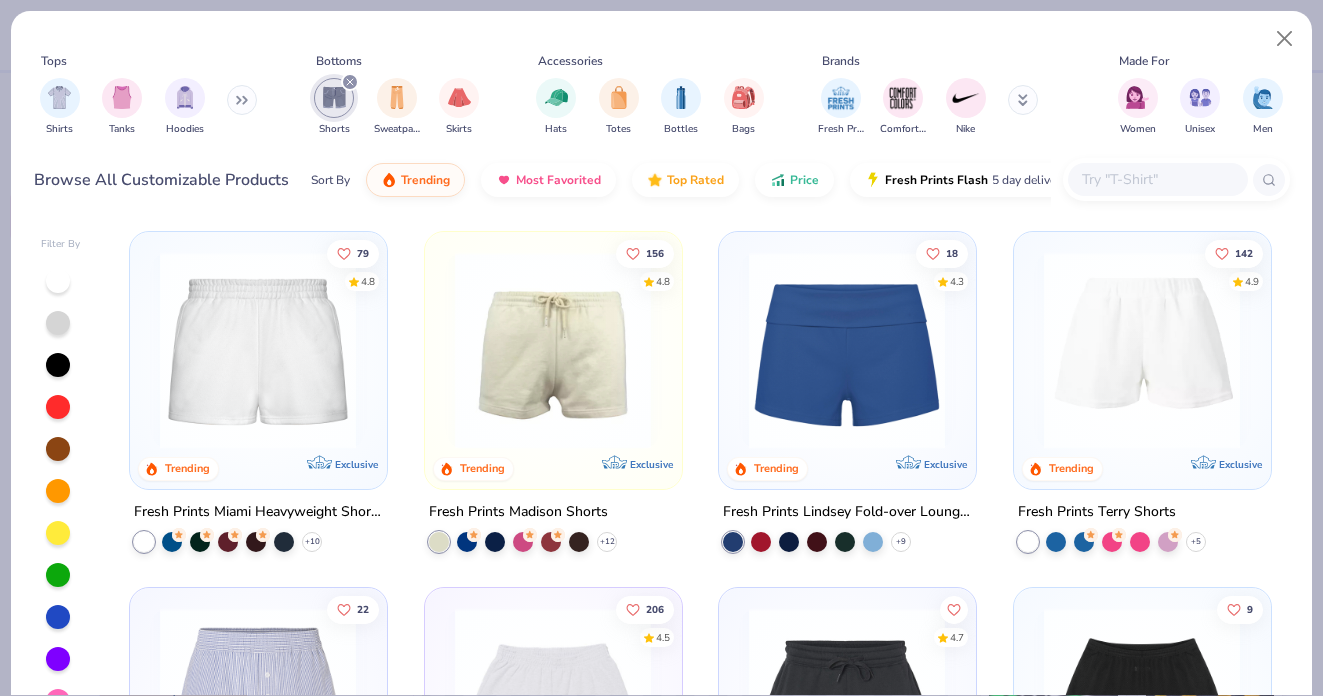 click at bounding box center (553, 350) 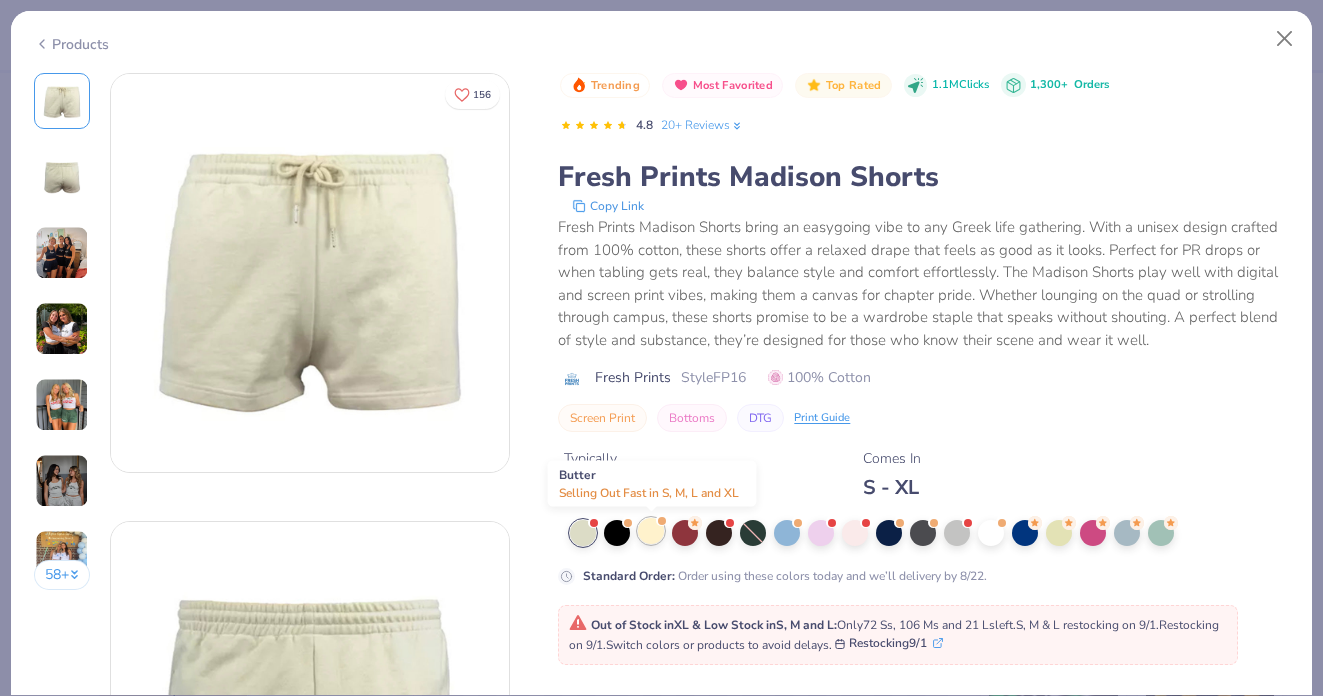 click at bounding box center [651, 531] 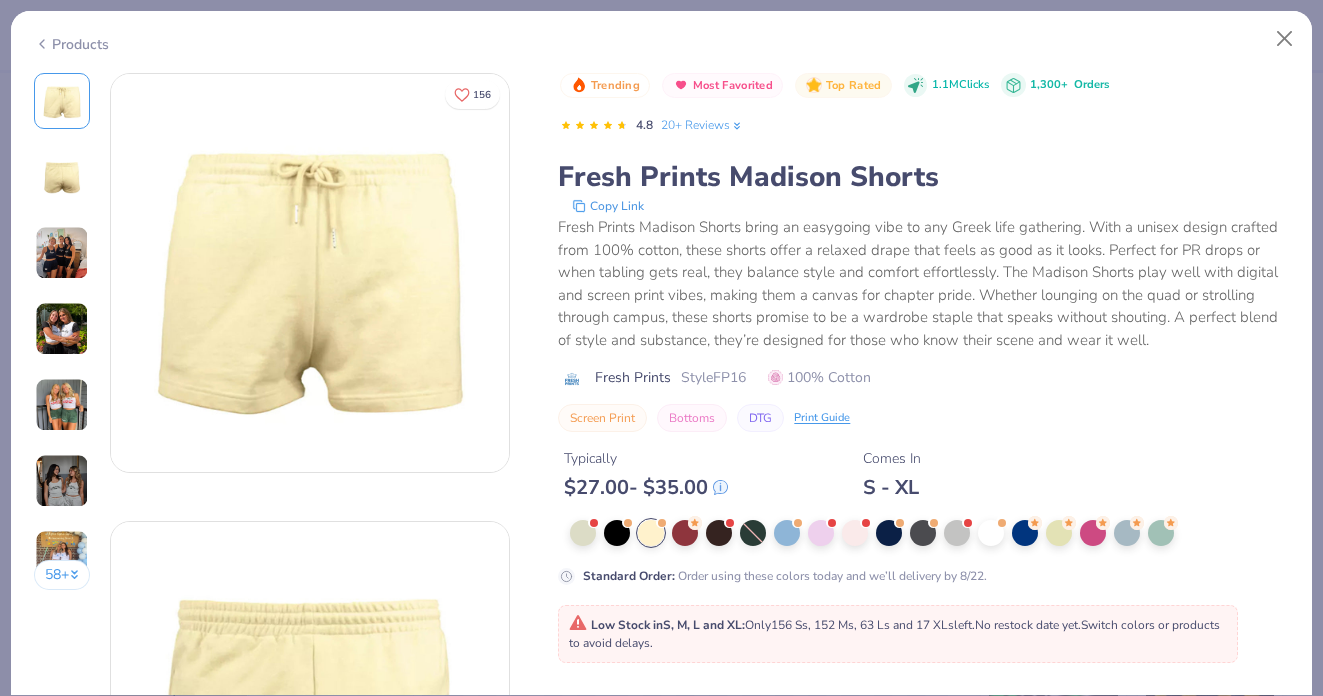 click on "Style  FP16" at bounding box center (713, 377) 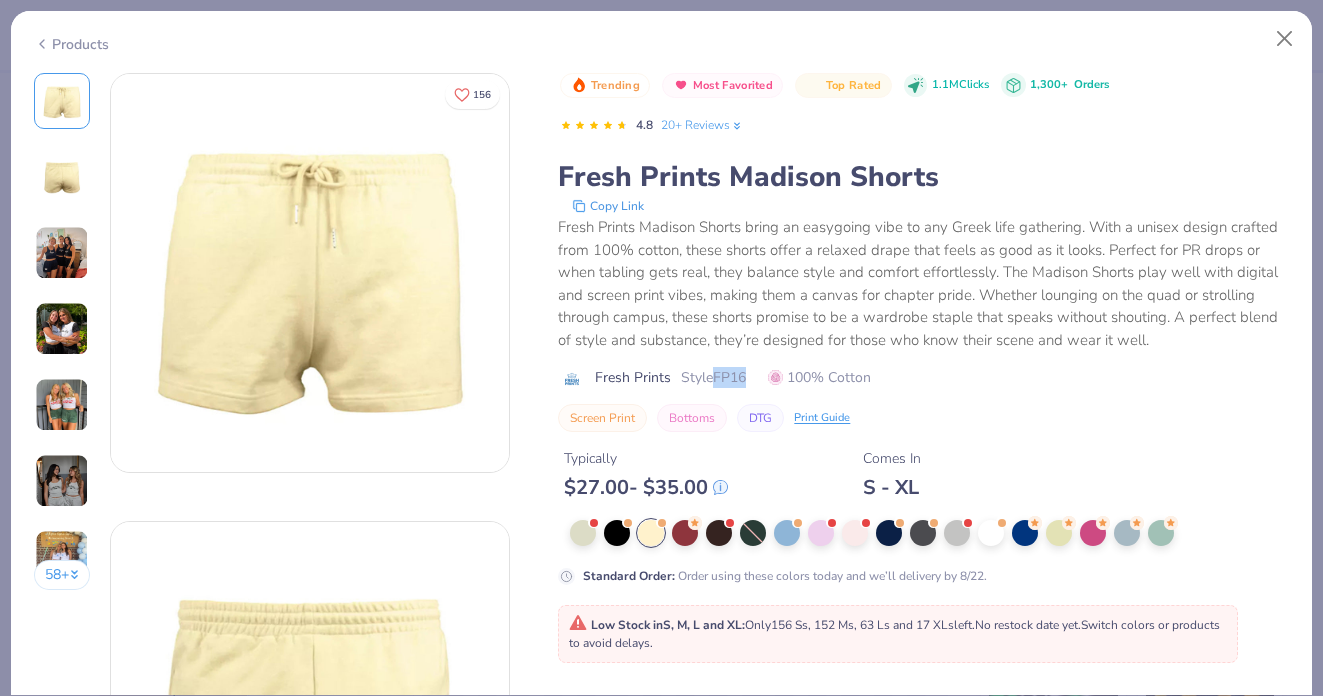 click on "Style  FP16" at bounding box center [713, 377] 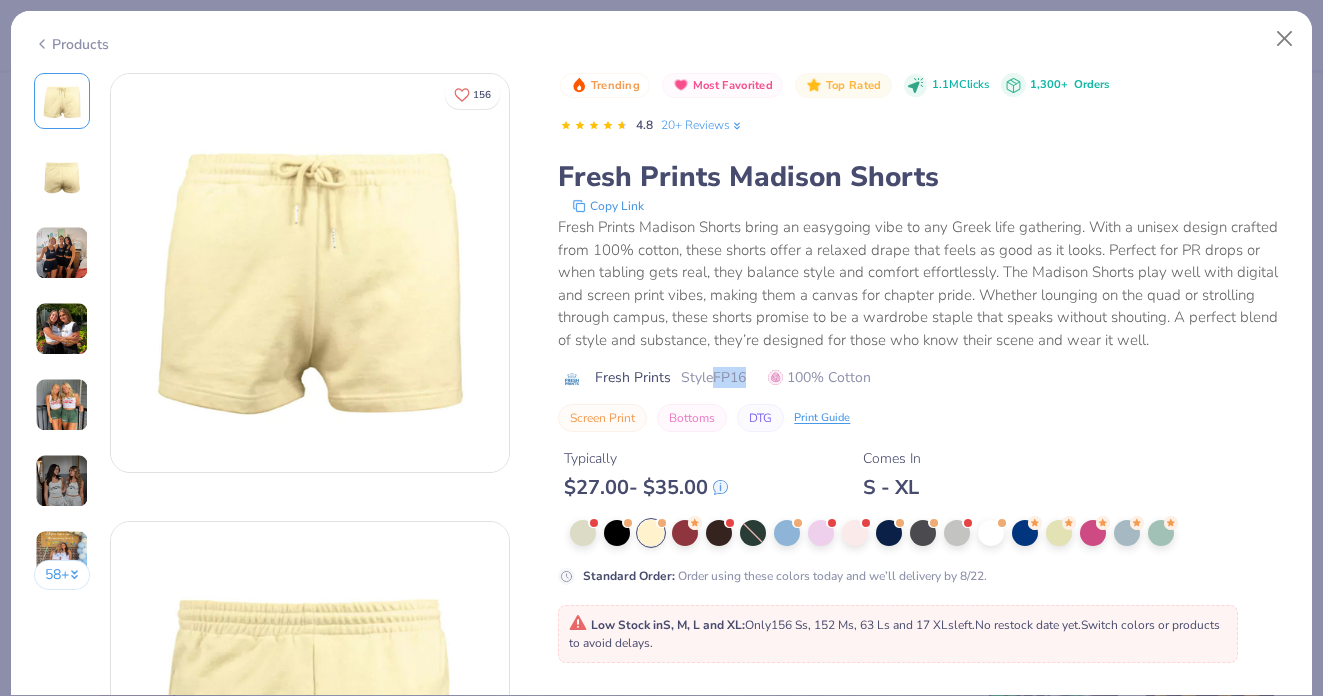 copy on "FP16" 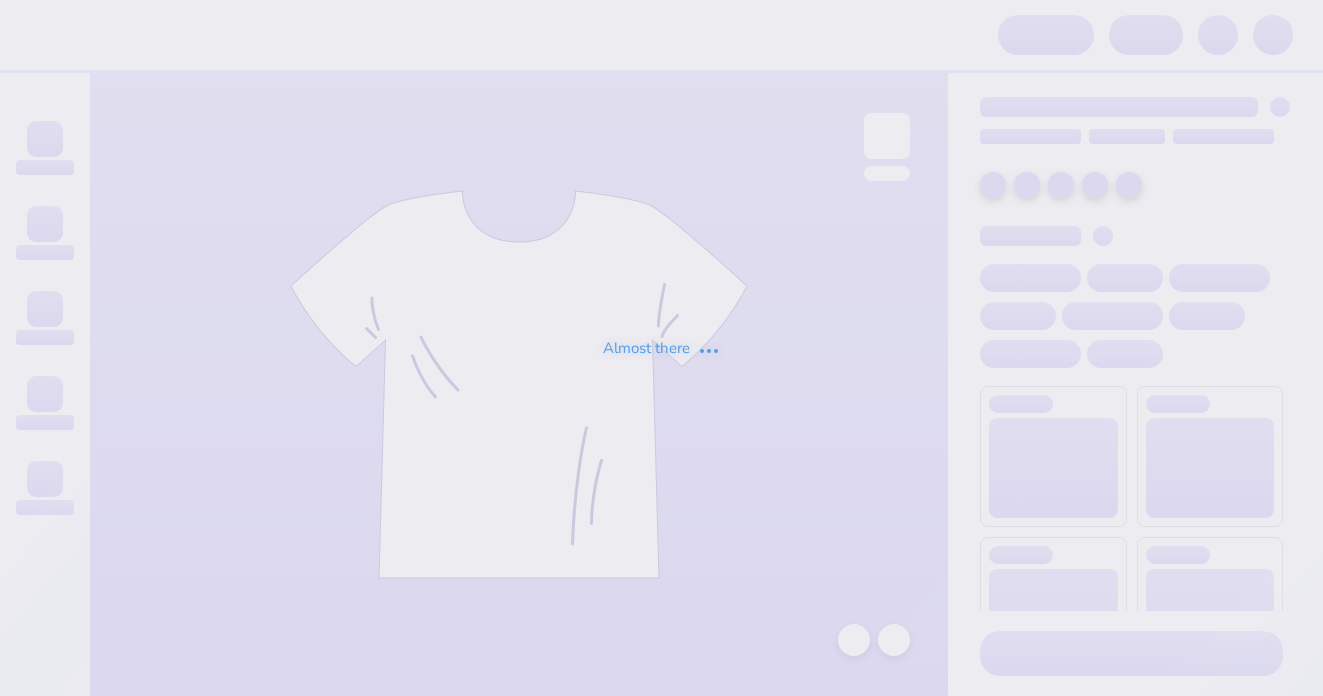 scroll, scrollTop: 0, scrollLeft: 0, axis: both 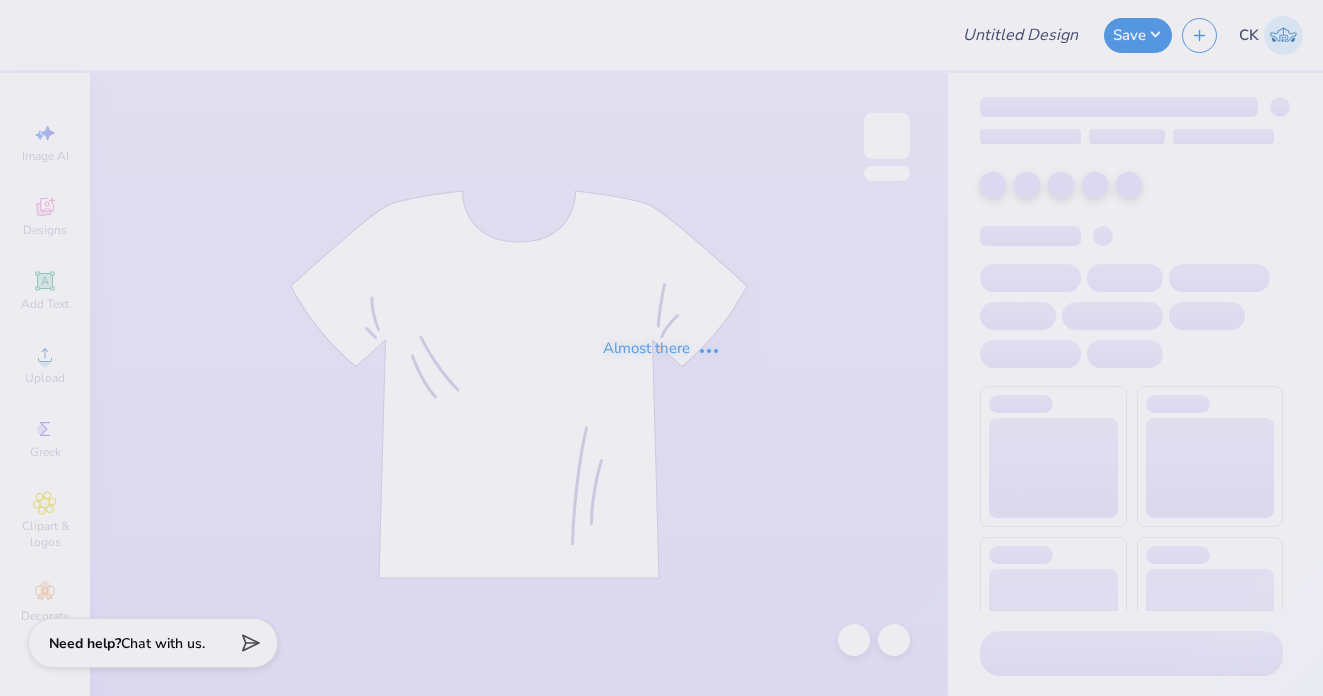 type on "SDT Sisterhood Tank (Yellow)" 